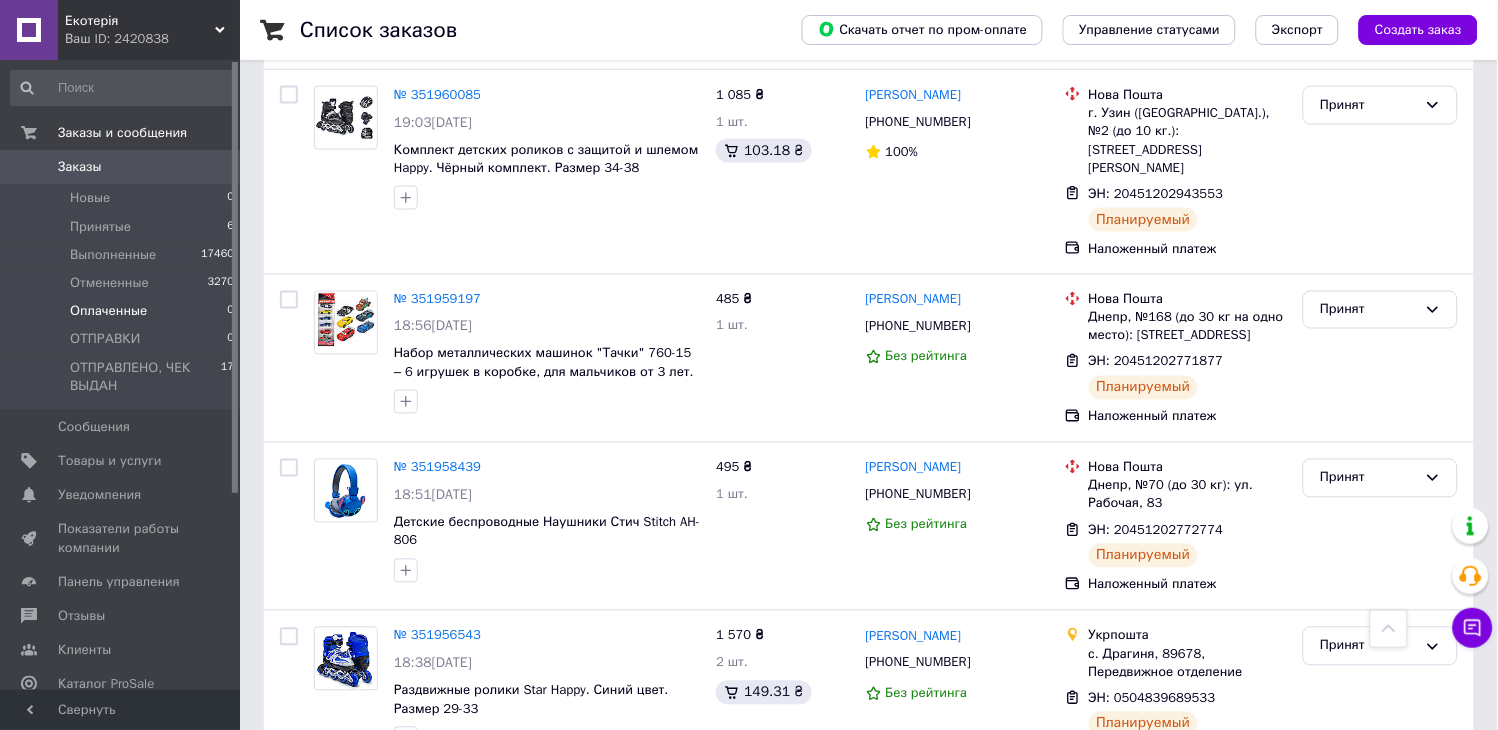 scroll, scrollTop: 555, scrollLeft: 0, axis: vertical 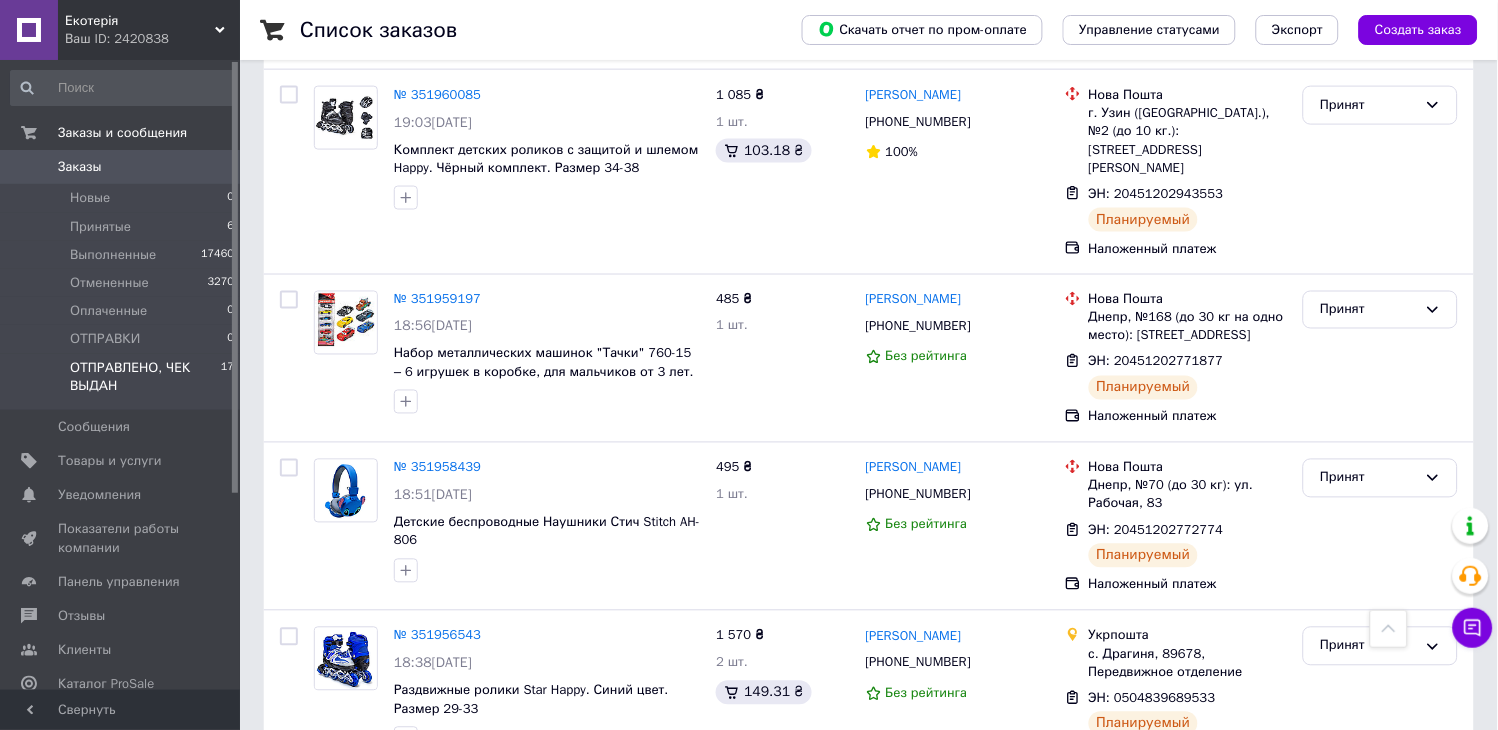 click on "ОТПРАВЛЕНО, ЧЕК ВЫДАН" at bounding box center (145, 377) 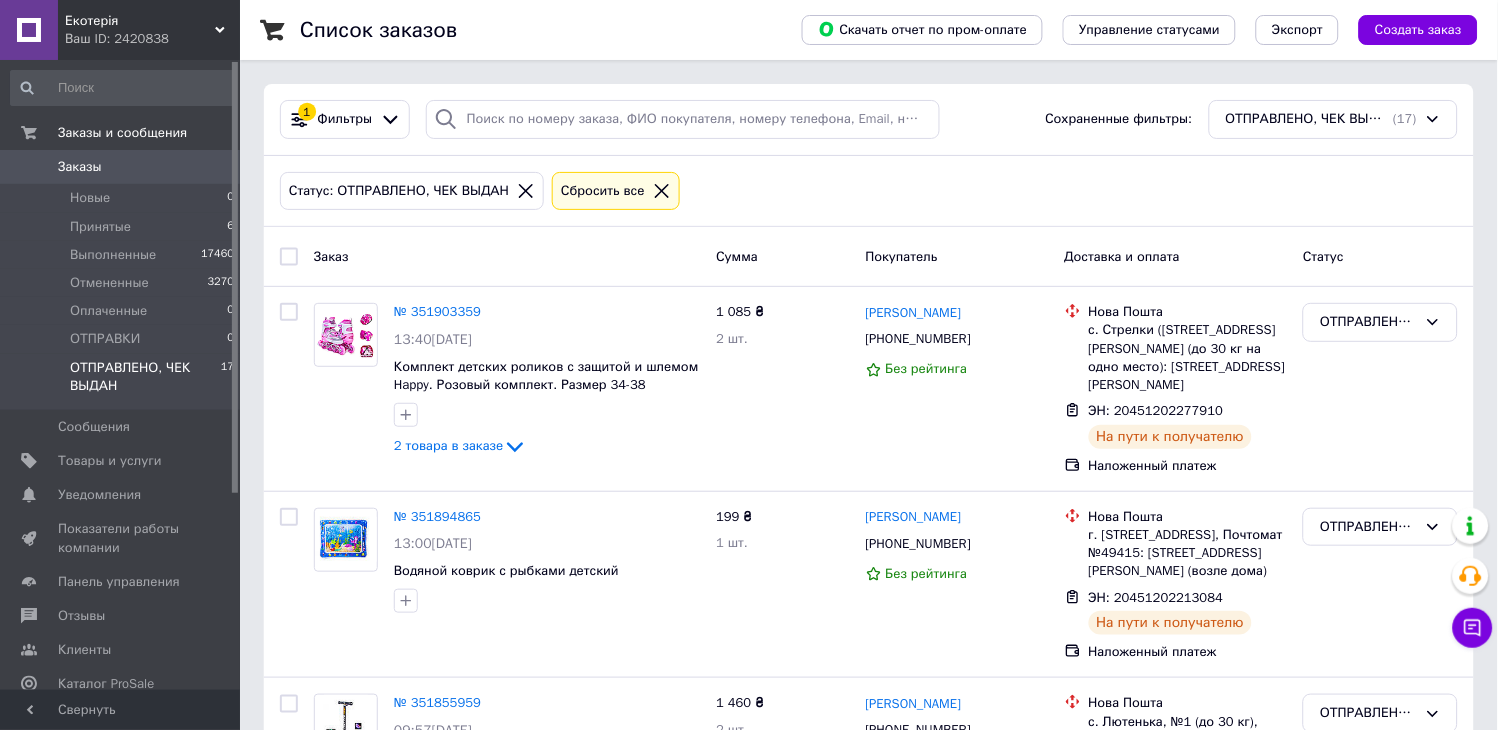 scroll, scrollTop: 2654, scrollLeft: 0, axis: vertical 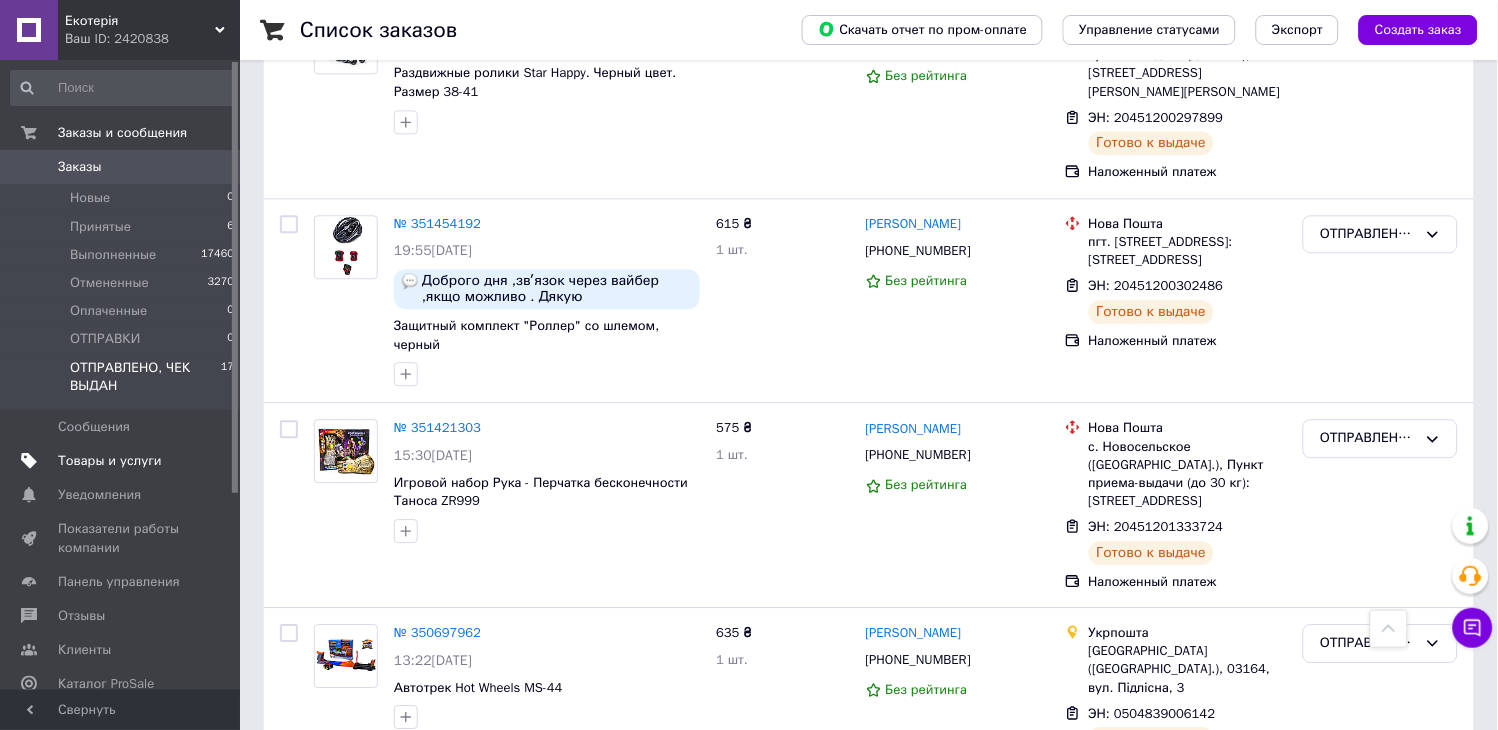 click on "Товары и услуги" at bounding box center [123, 461] 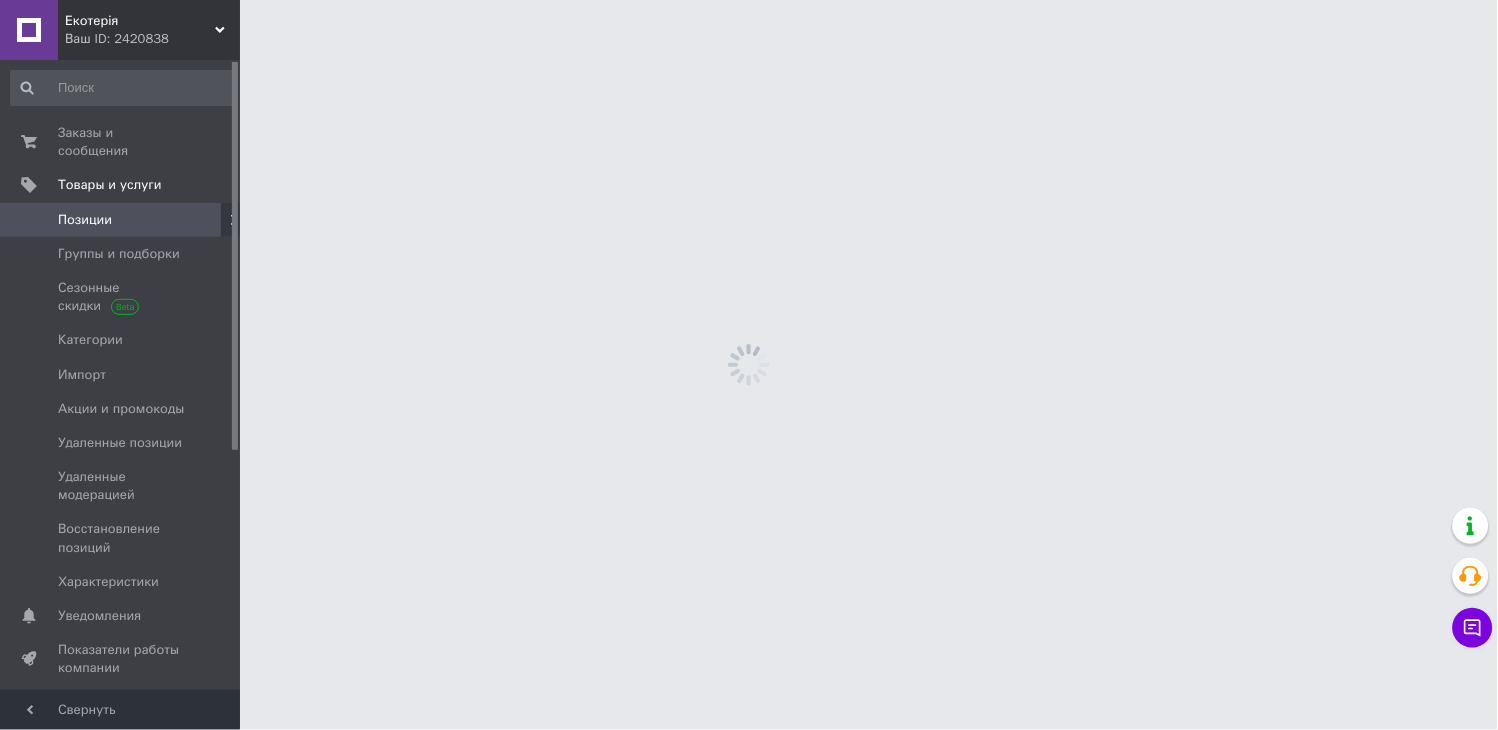 scroll, scrollTop: 0, scrollLeft: 0, axis: both 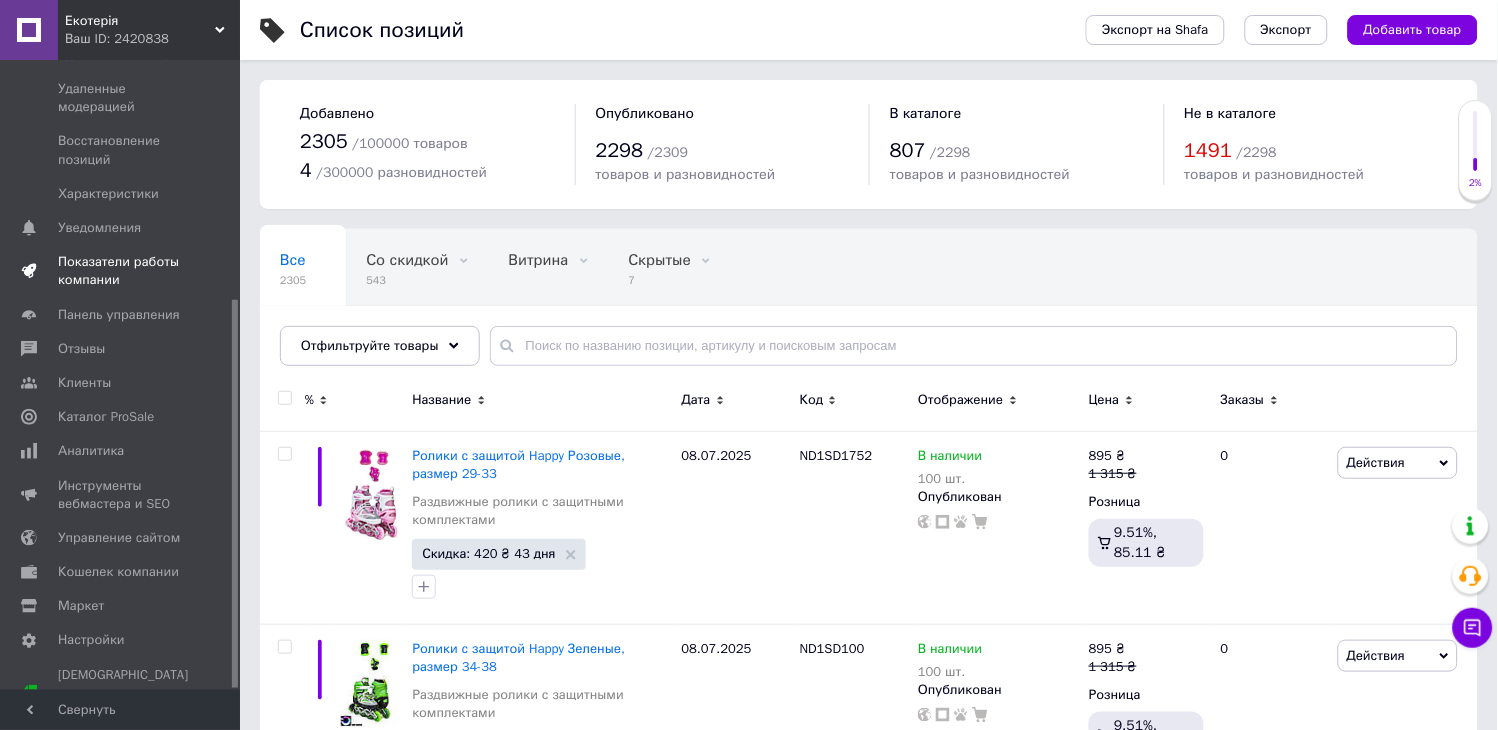 click on "Показатели работы компании" at bounding box center (121, 271) 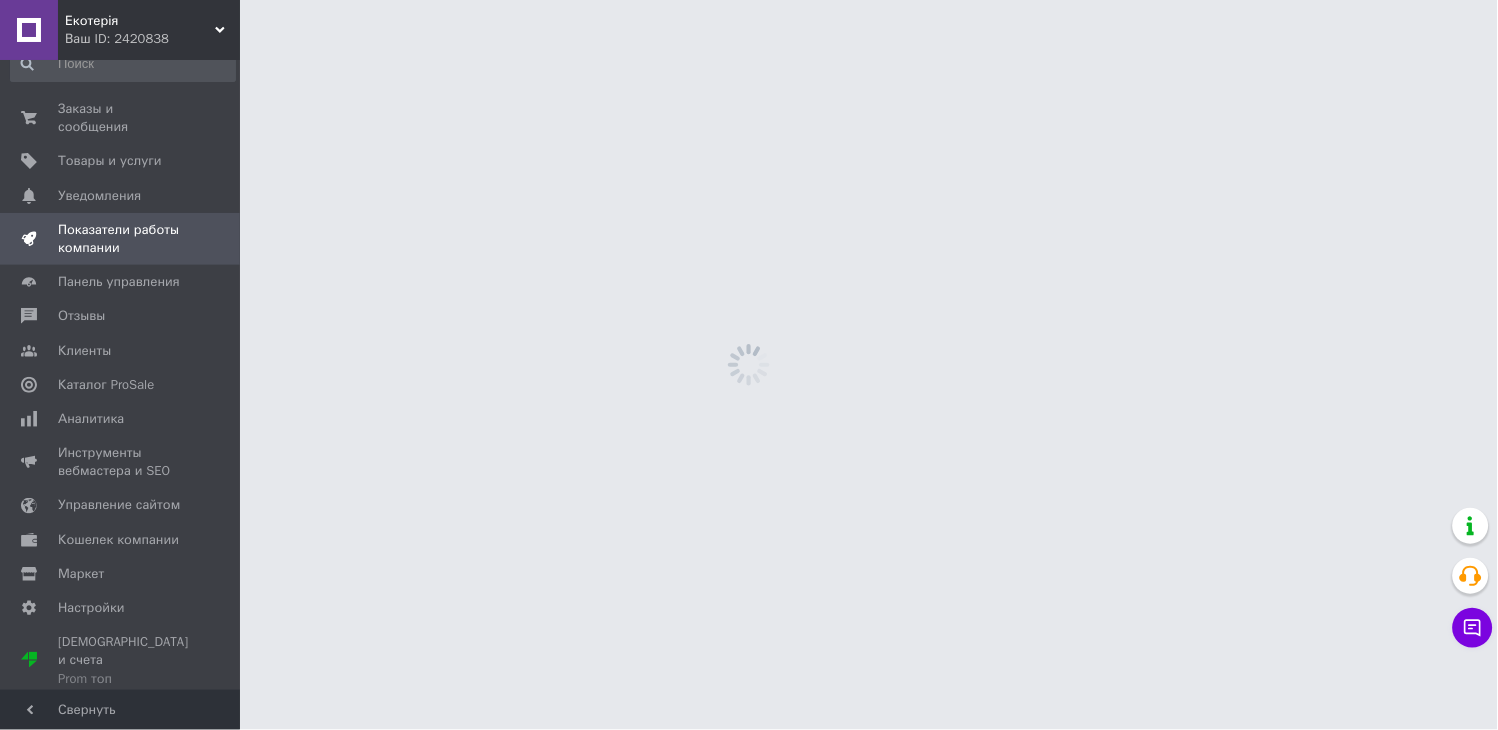 scroll, scrollTop: 0, scrollLeft: 0, axis: both 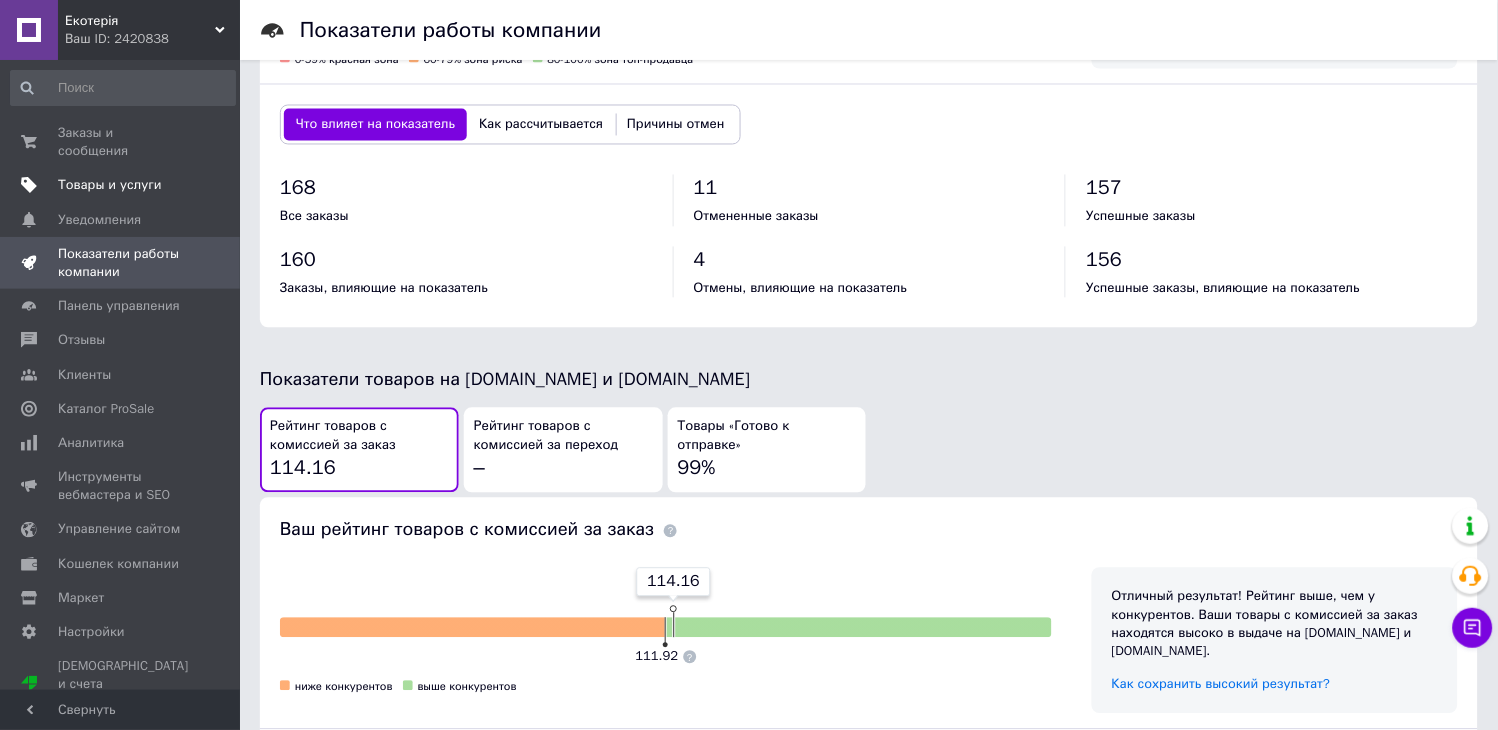 click on "Товары и услуги" at bounding box center (123, 185) 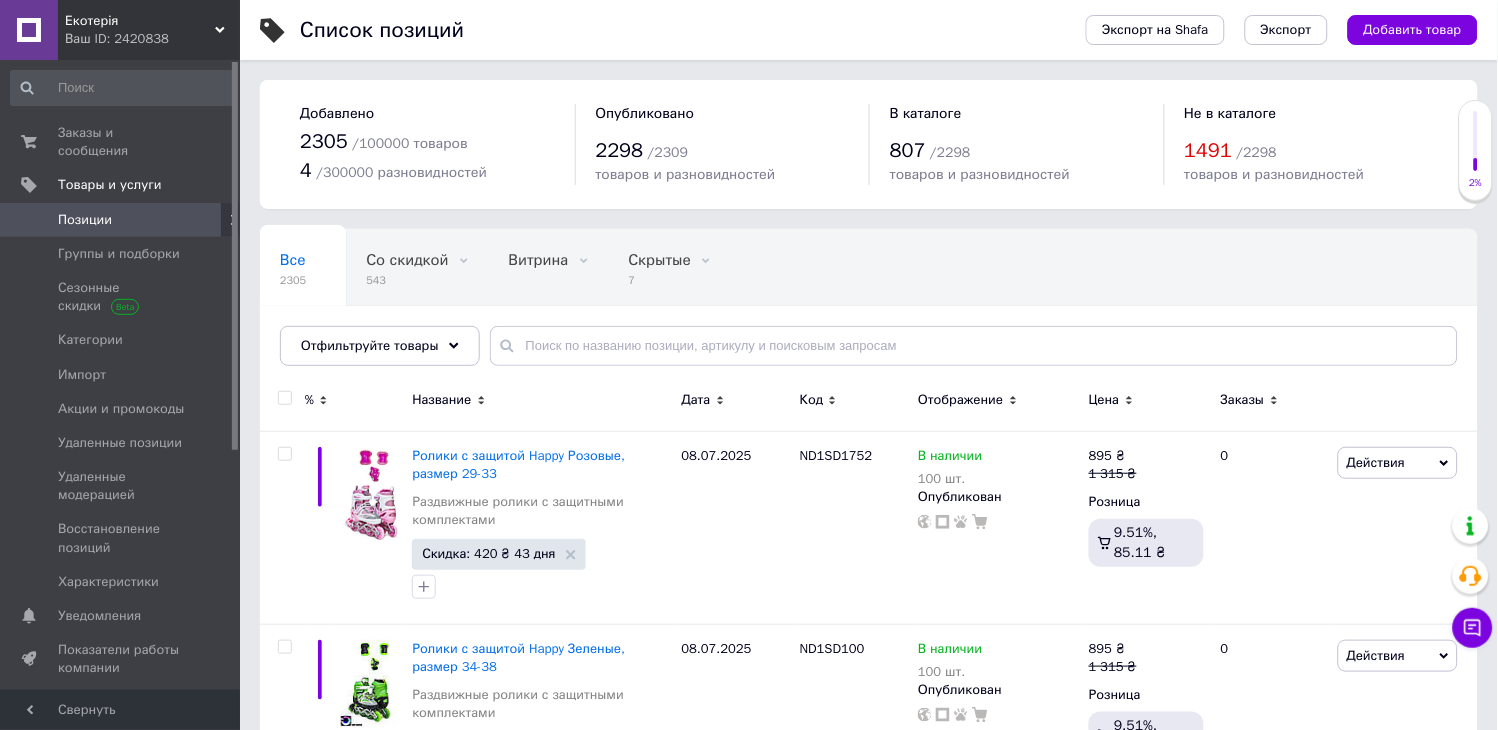 click on "Заказы и сообщения 0 0" at bounding box center [123, 142] 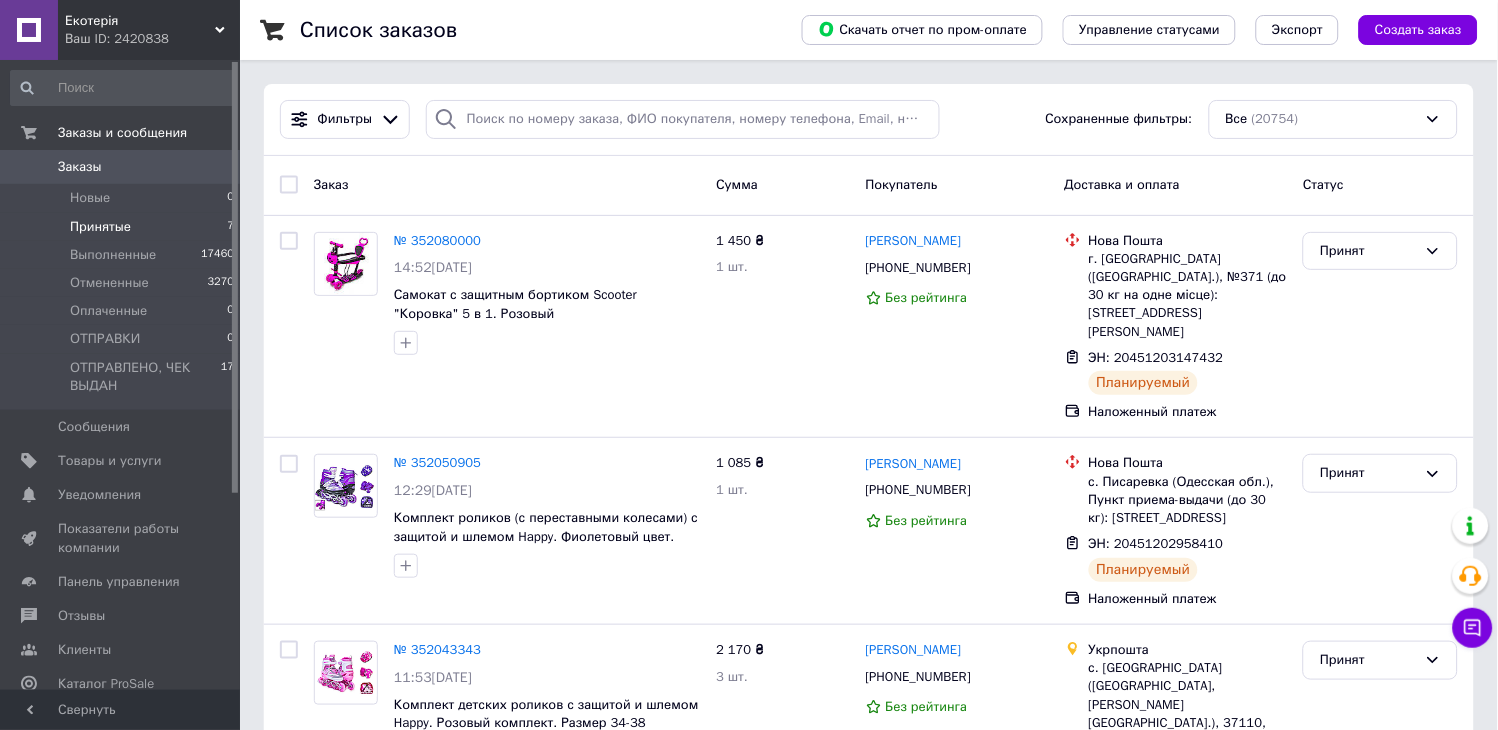 click on "Принятые 7" at bounding box center [123, 227] 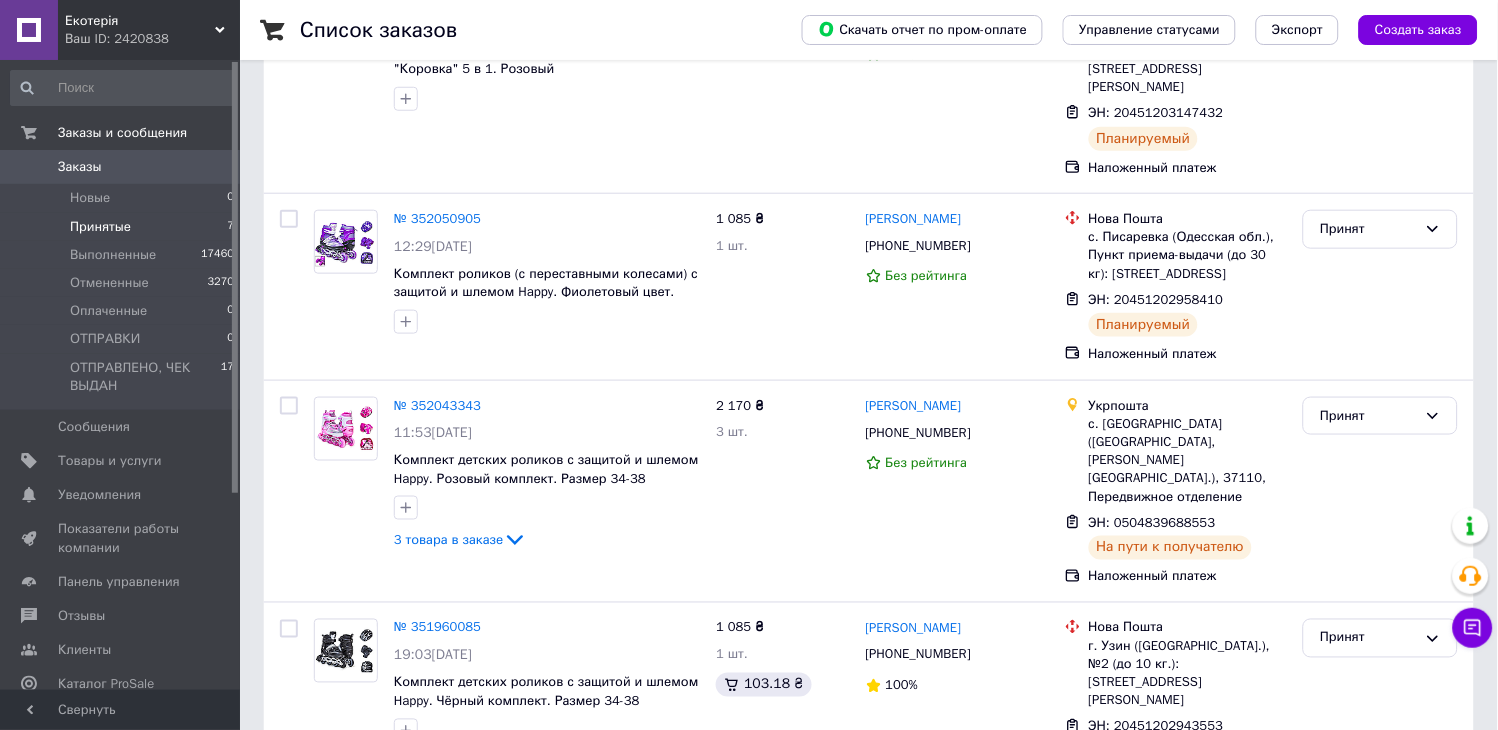 scroll, scrollTop: 333, scrollLeft: 0, axis: vertical 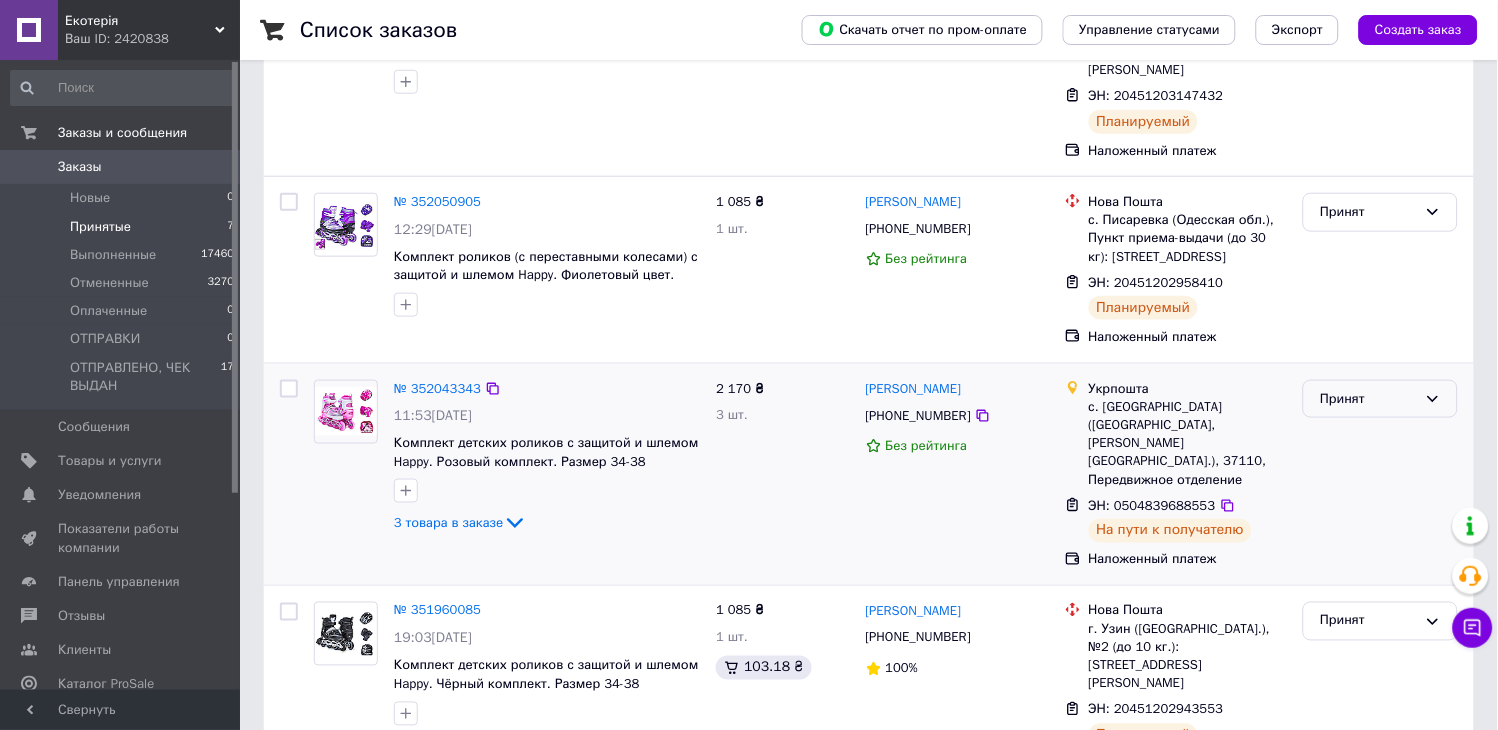 click on "Принят" at bounding box center (1368, 399) 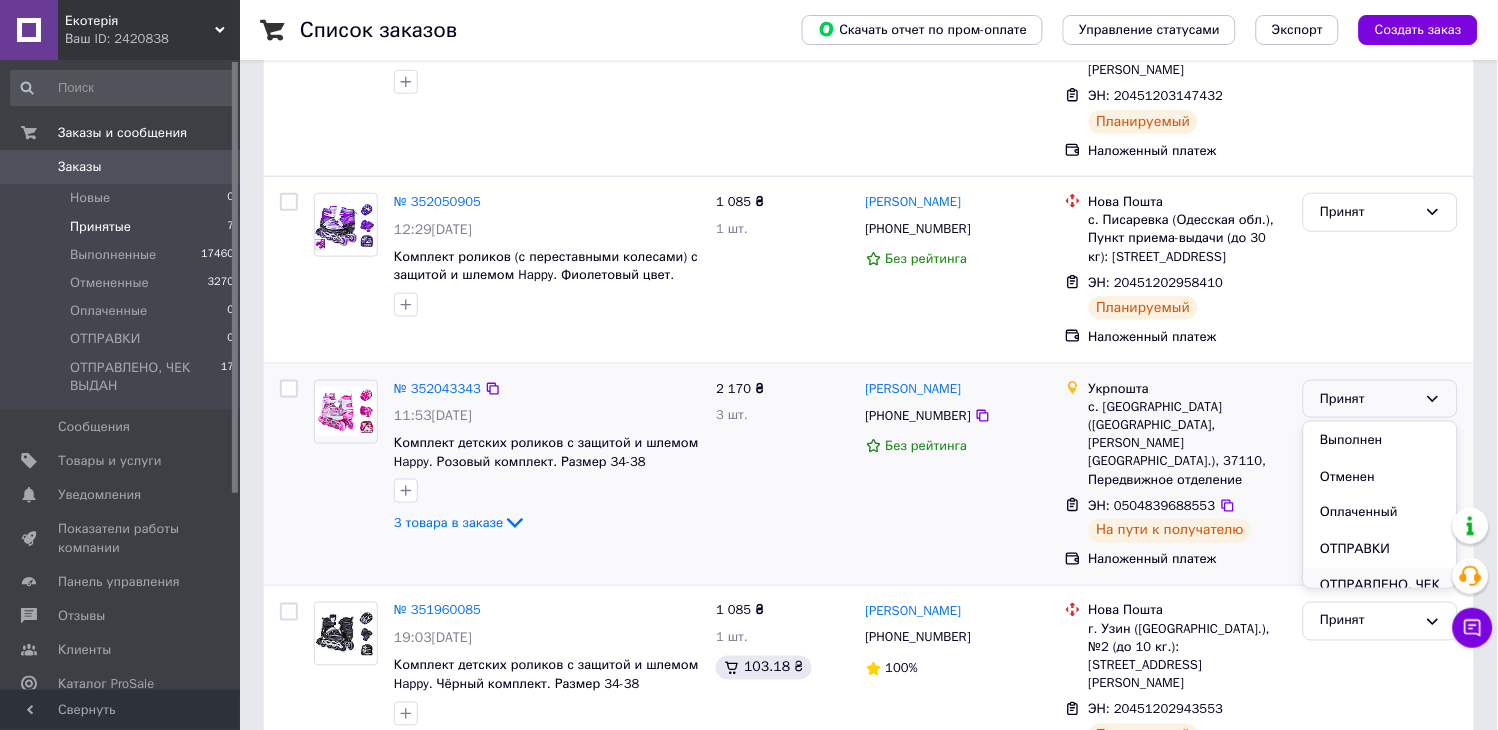 click on "ОТПРАВЛЕНО, ЧЕК ВЫДАН" at bounding box center (1380, 596) 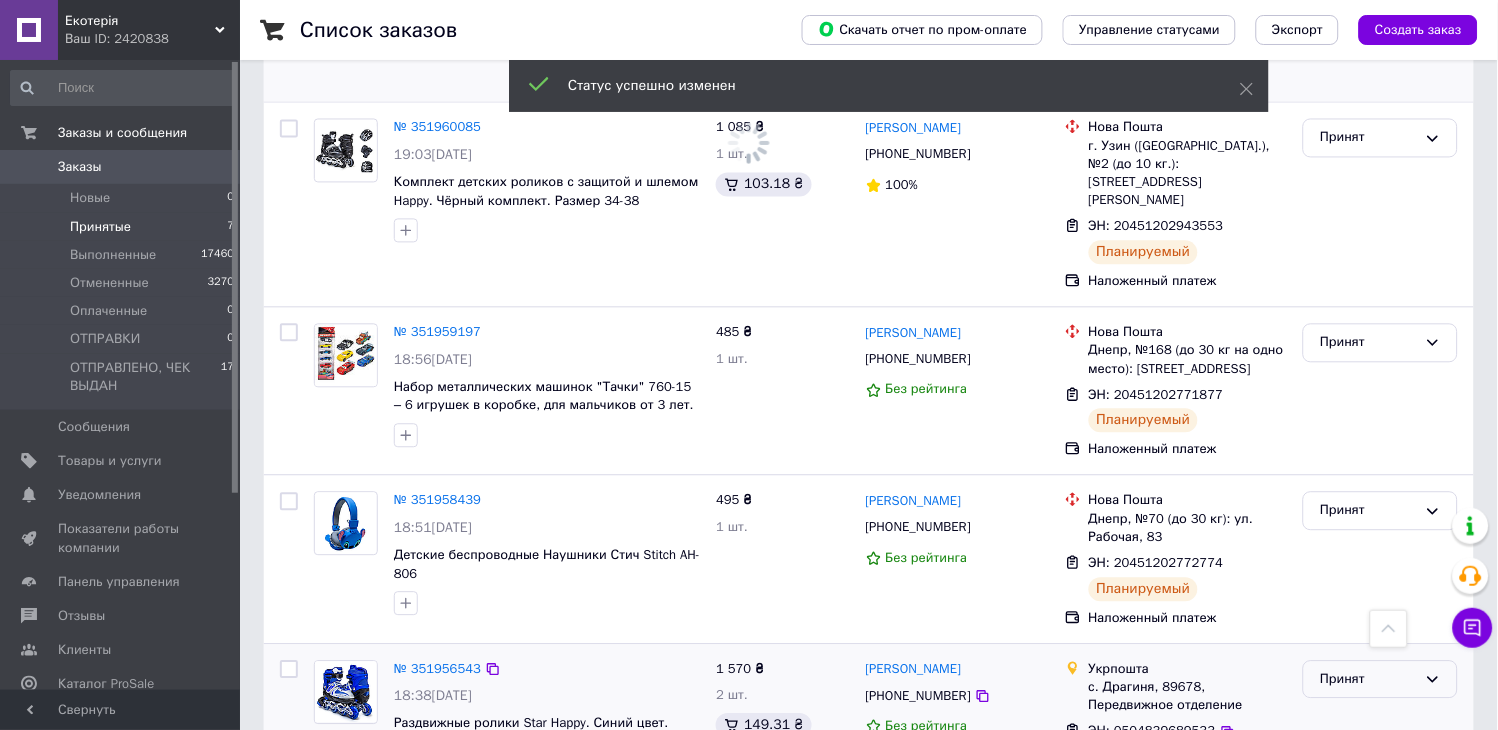 click on "Принят" at bounding box center (1368, 680) 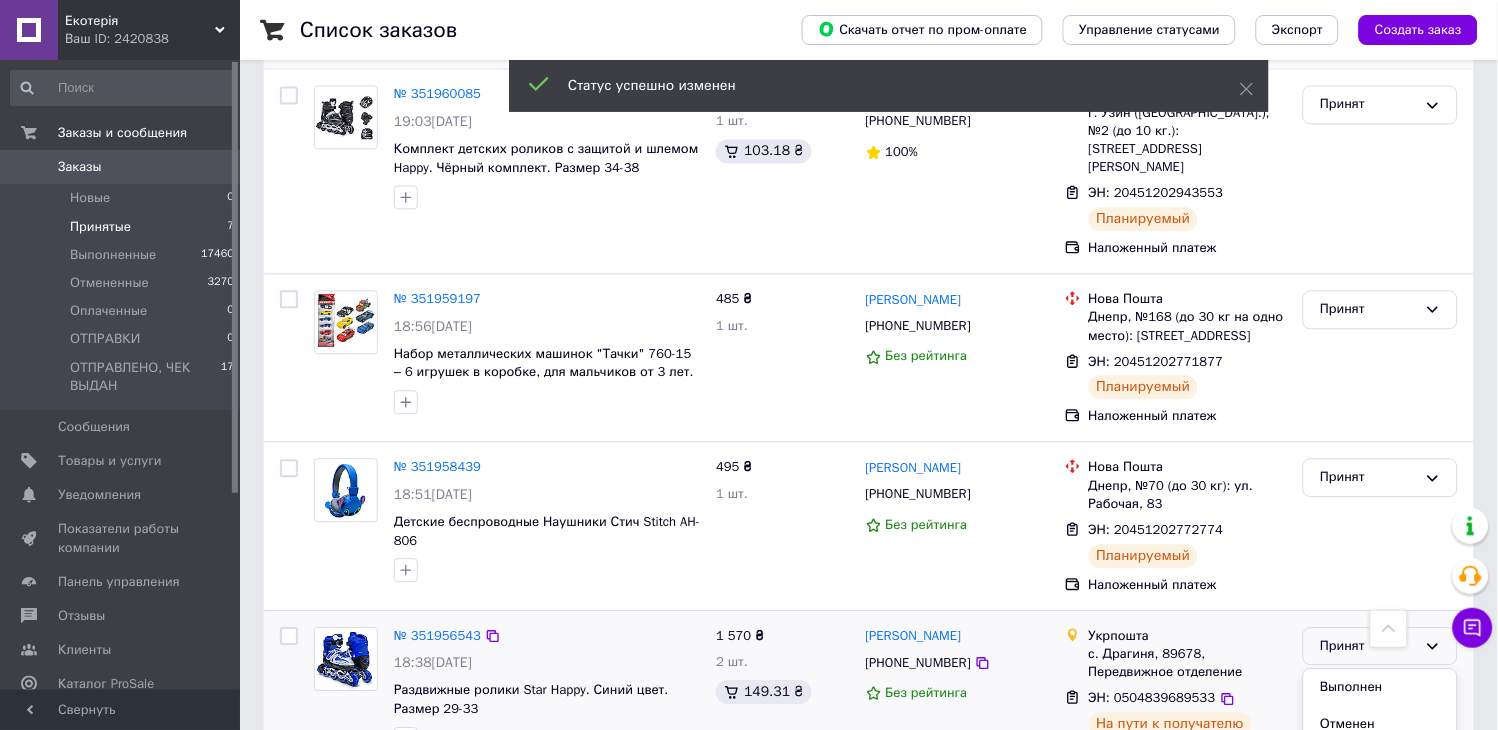 click on "ОТПРАВЛЕНО, ЧЕК ВЫДАН" at bounding box center [1380, 844] 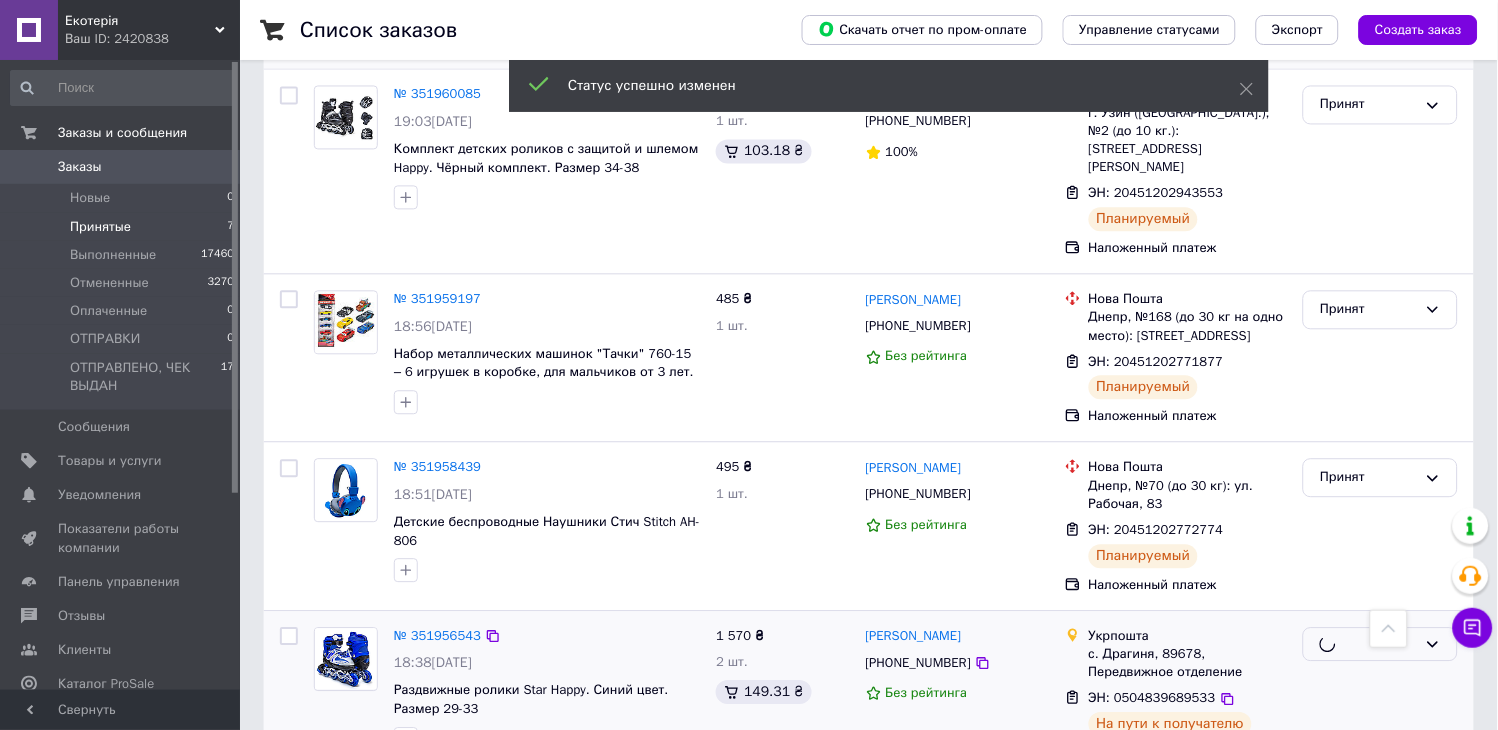 scroll, scrollTop: 816, scrollLeft: 0, axis: vertical 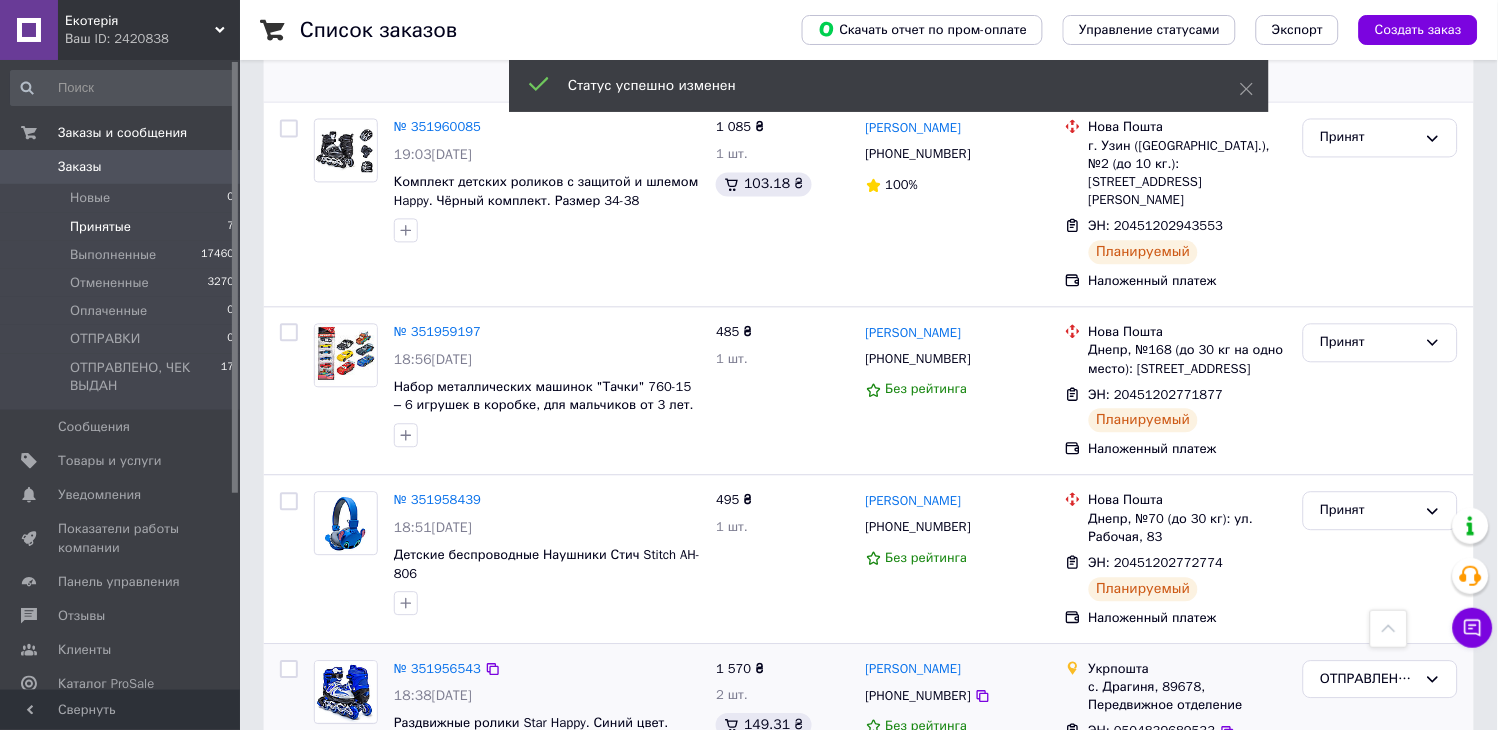 click on "Заказы" at bounding box center (121, 167) 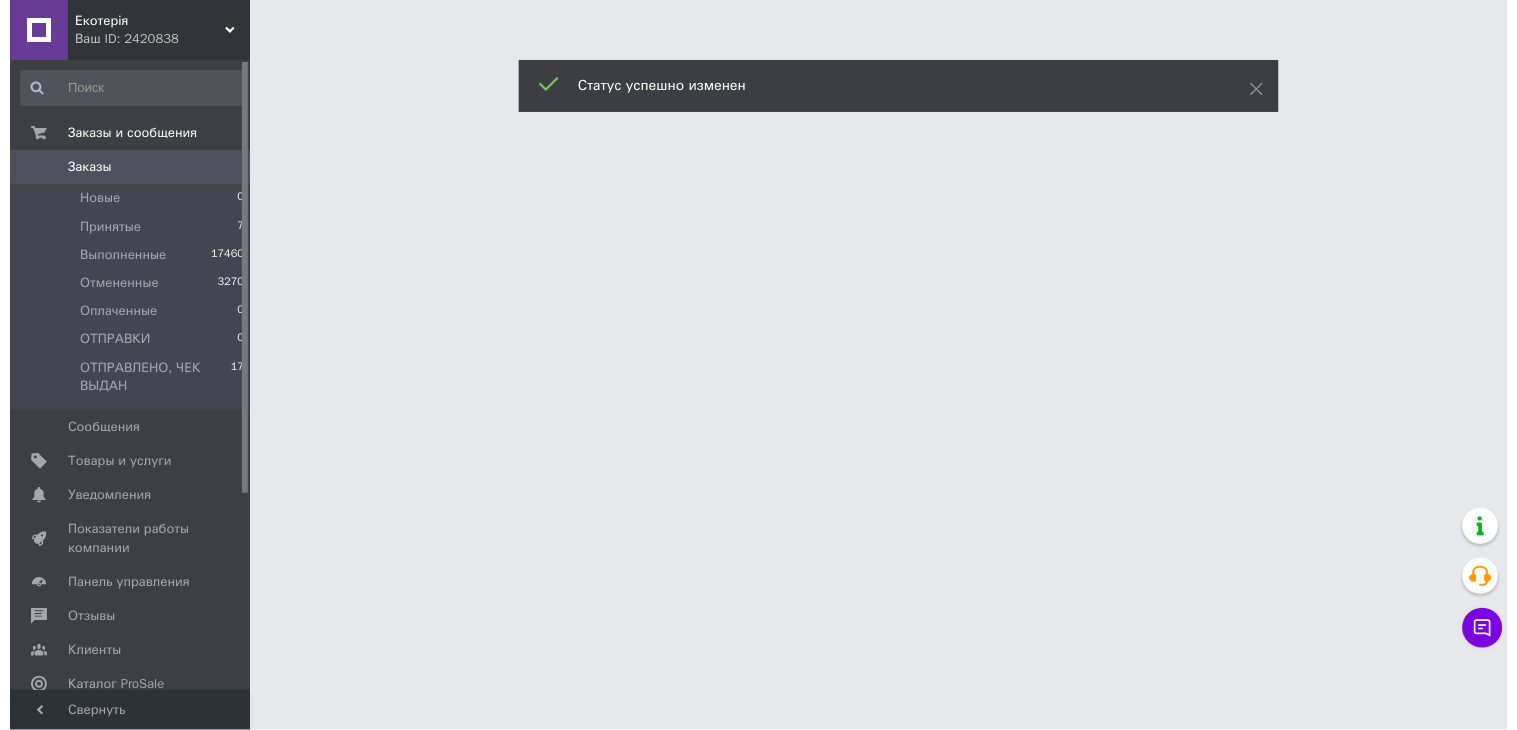 scroll, scrollTop: 0, scrollLeft: 0, axis: both 